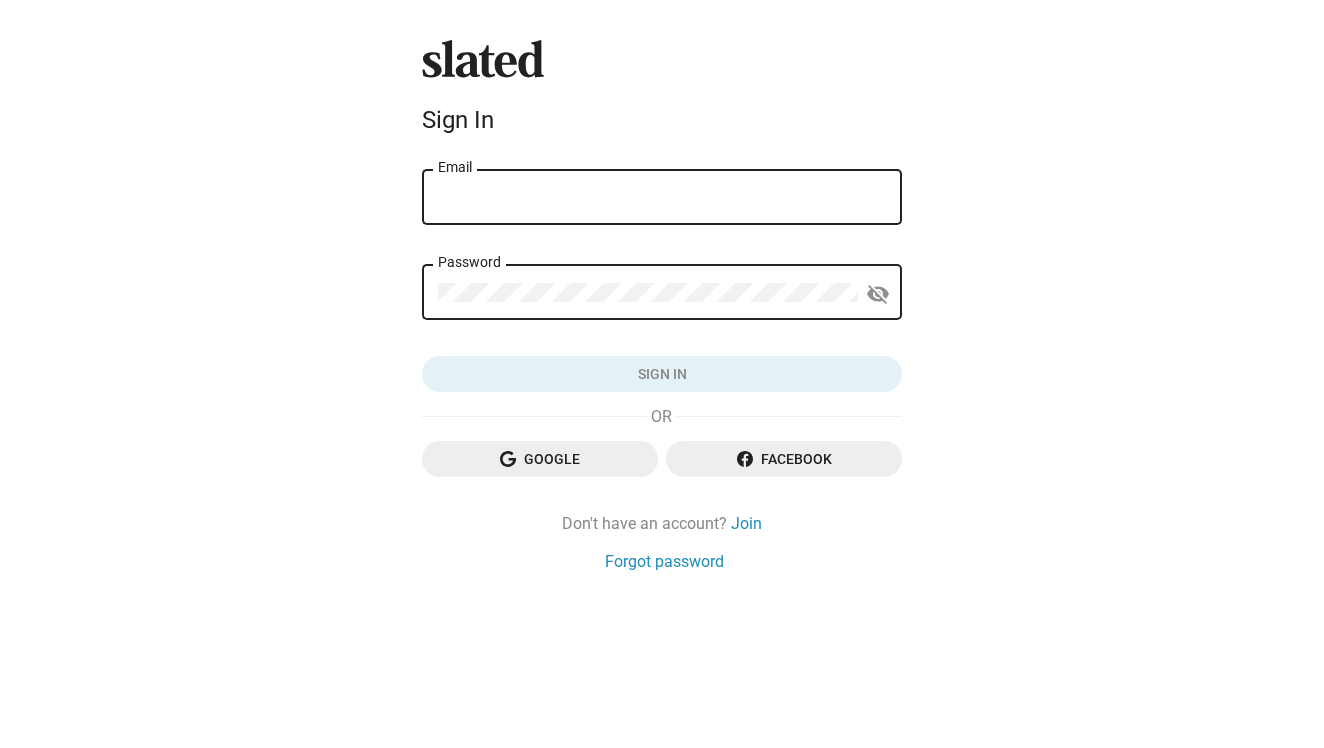 scroll, scrollTop: 0, scrollLeft: 0, axis: both 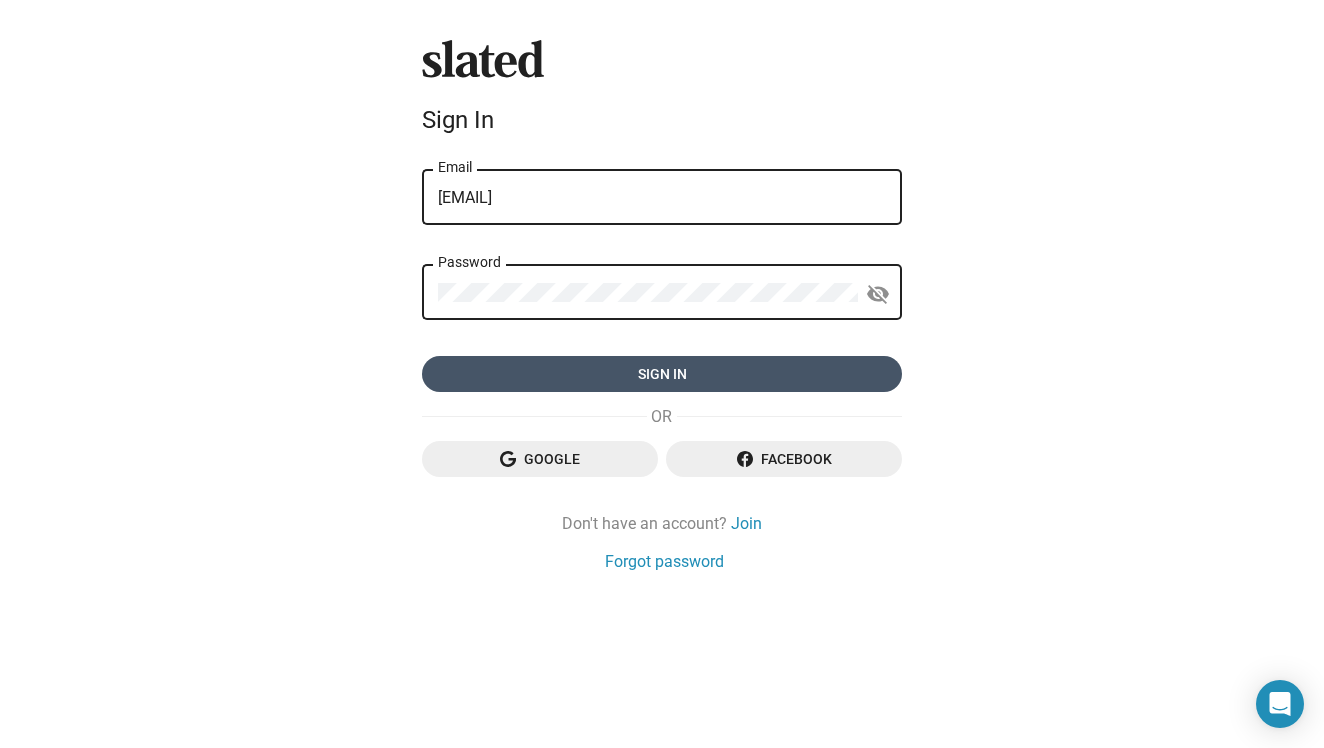 click on "Sign in" at bounding box center [662, 374] 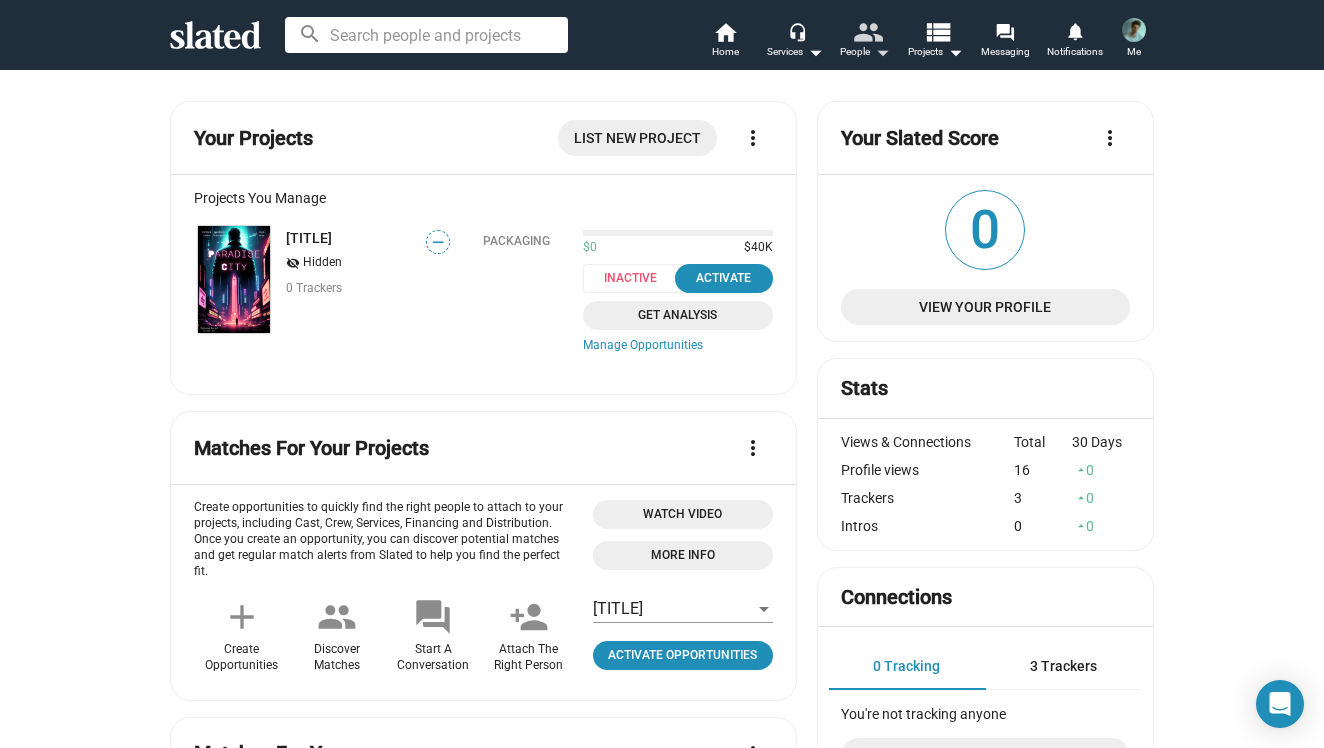 click on "people" at bounding box center (867, 31) 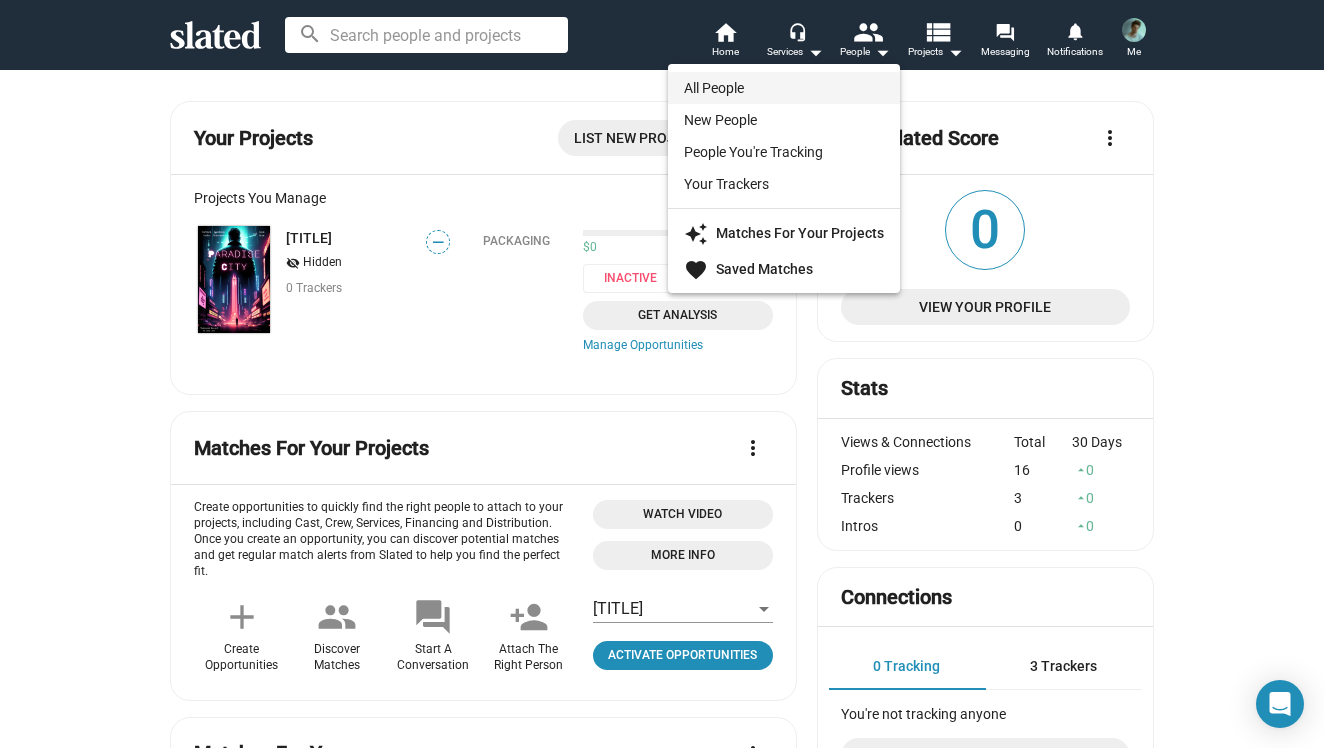 click on "All People" at bounding box center (784, 88) 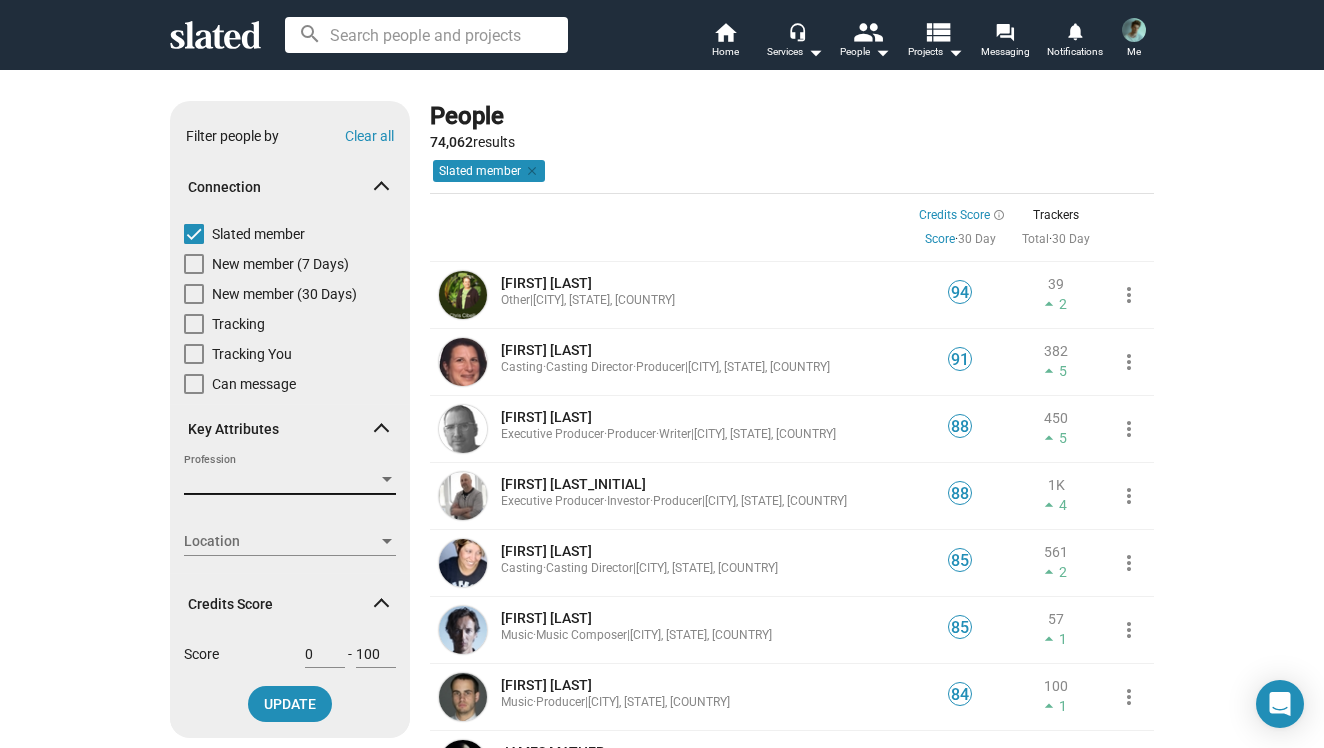 click at bounding box center [387, 479] 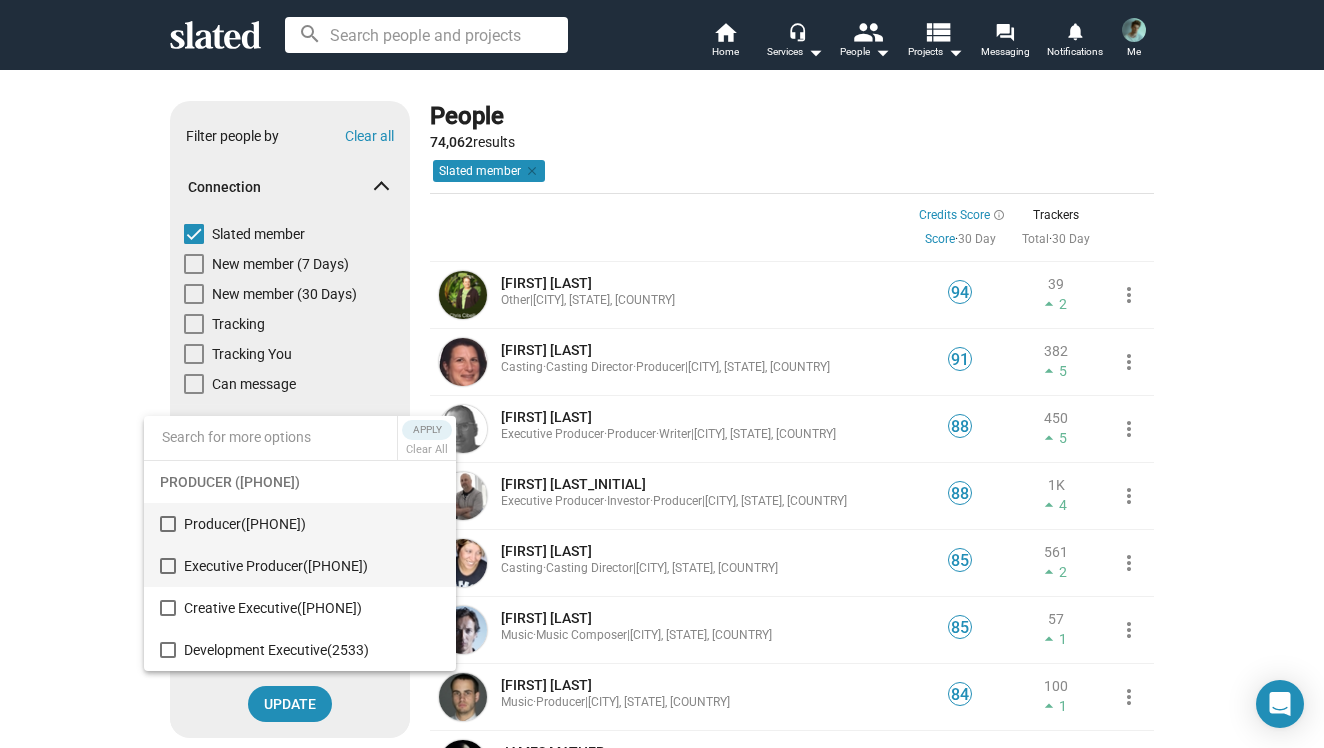 click at bounding box center [168, 566] 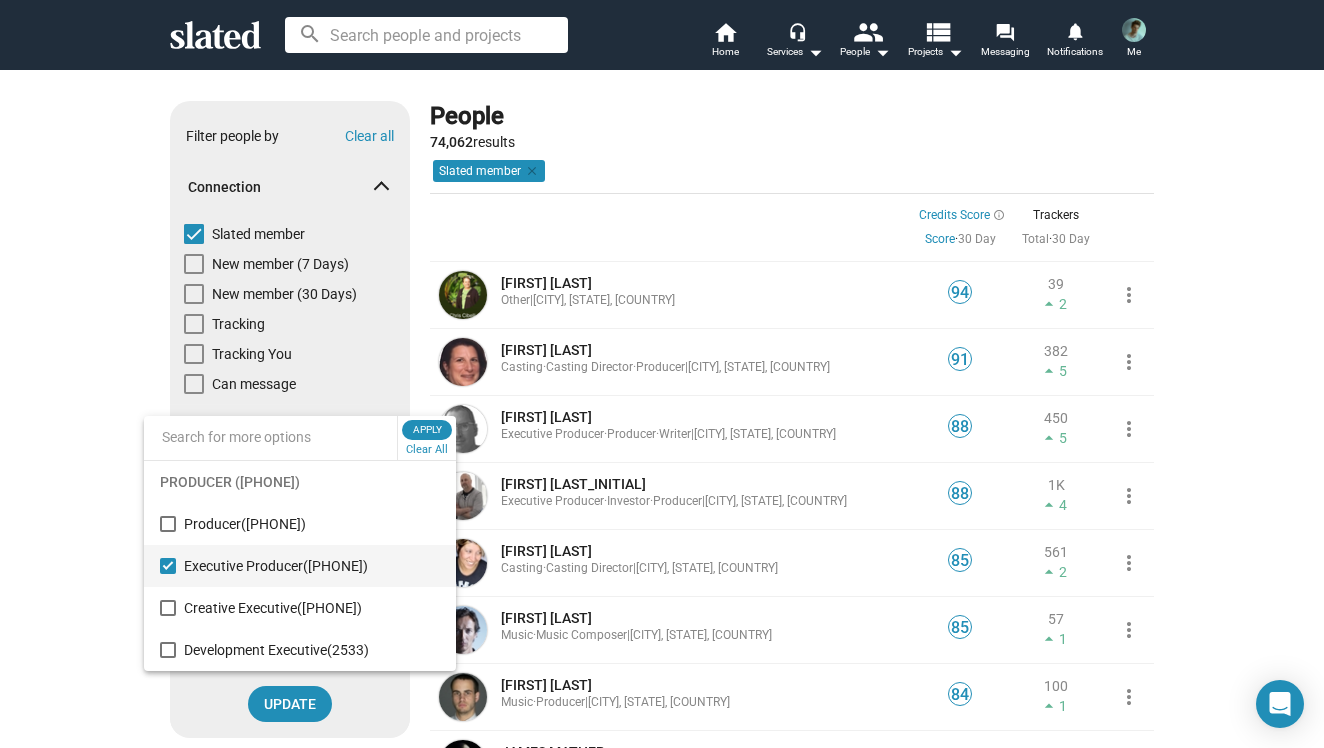 click at bounding box center (662, 374) 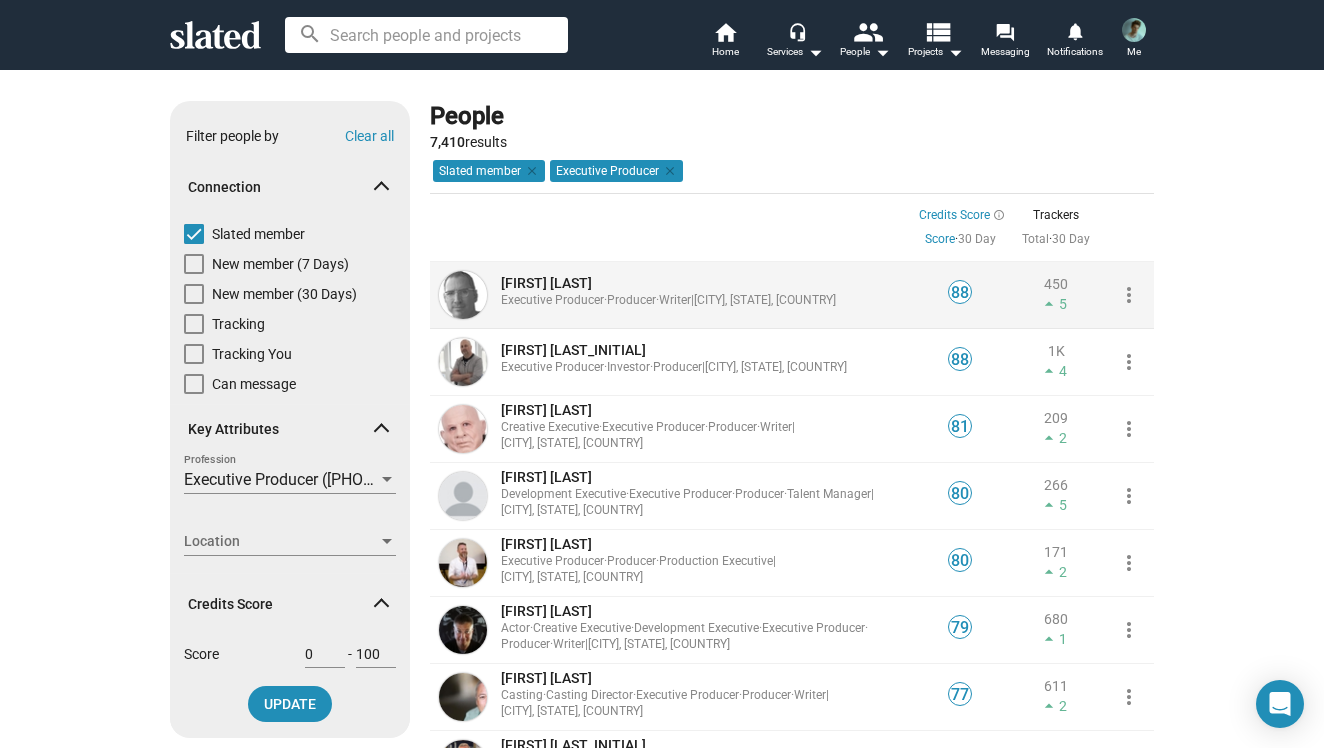 click on "88" at bounding box center (960, 293) 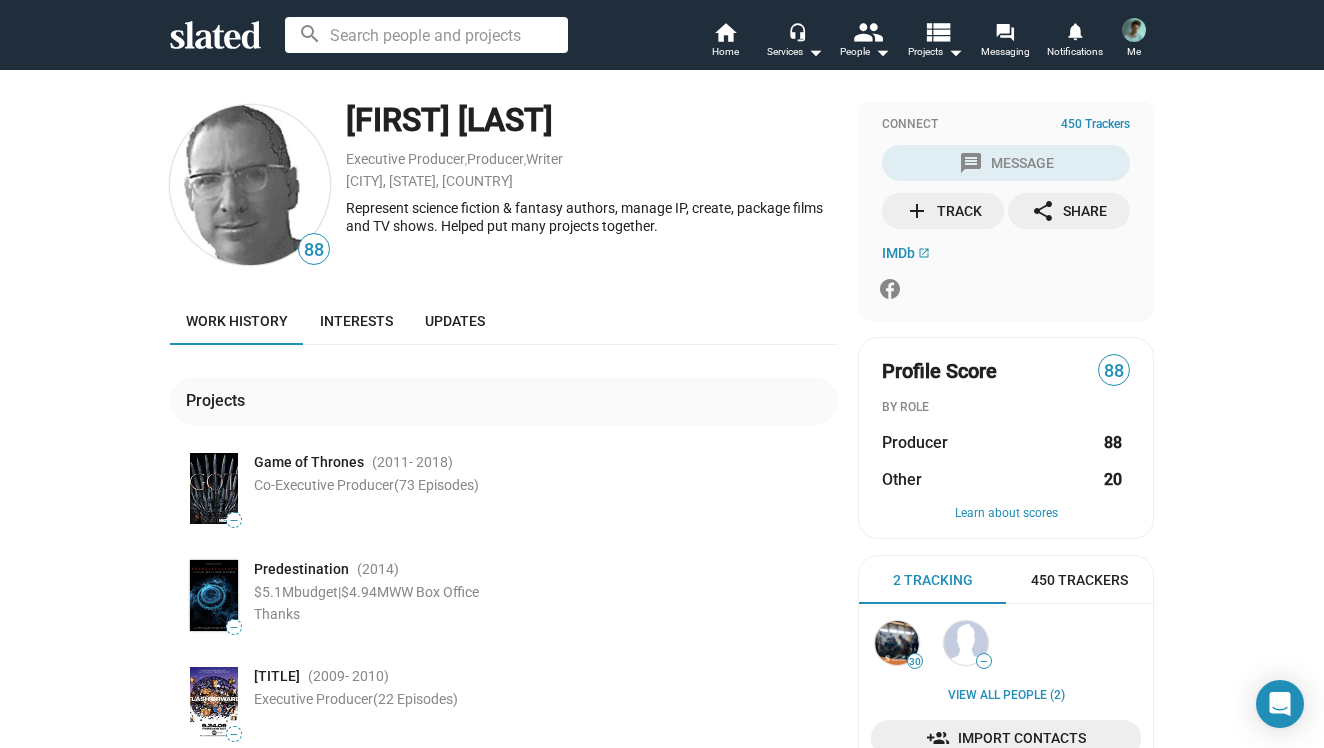 scroll, scrollTop: 0, scrollLeft: 0, axis: both 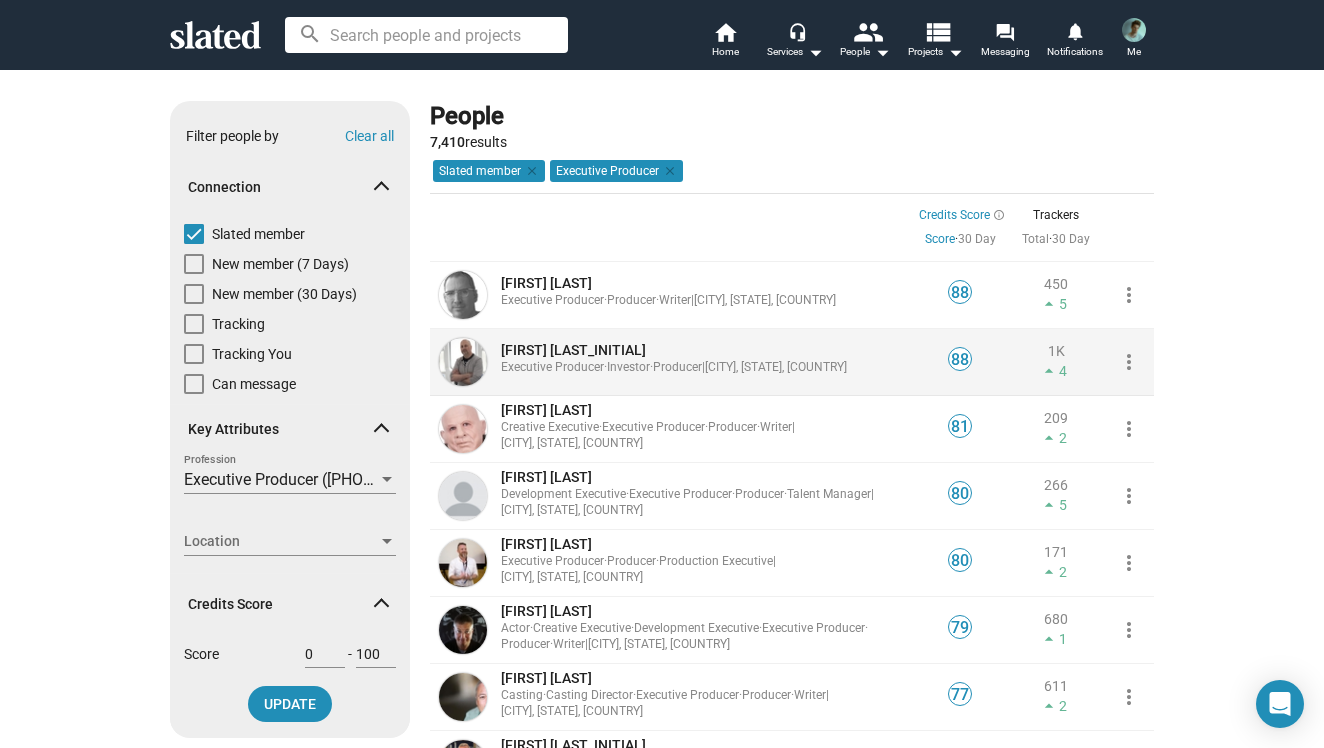 click on "88" at bounding box center [960, 360] 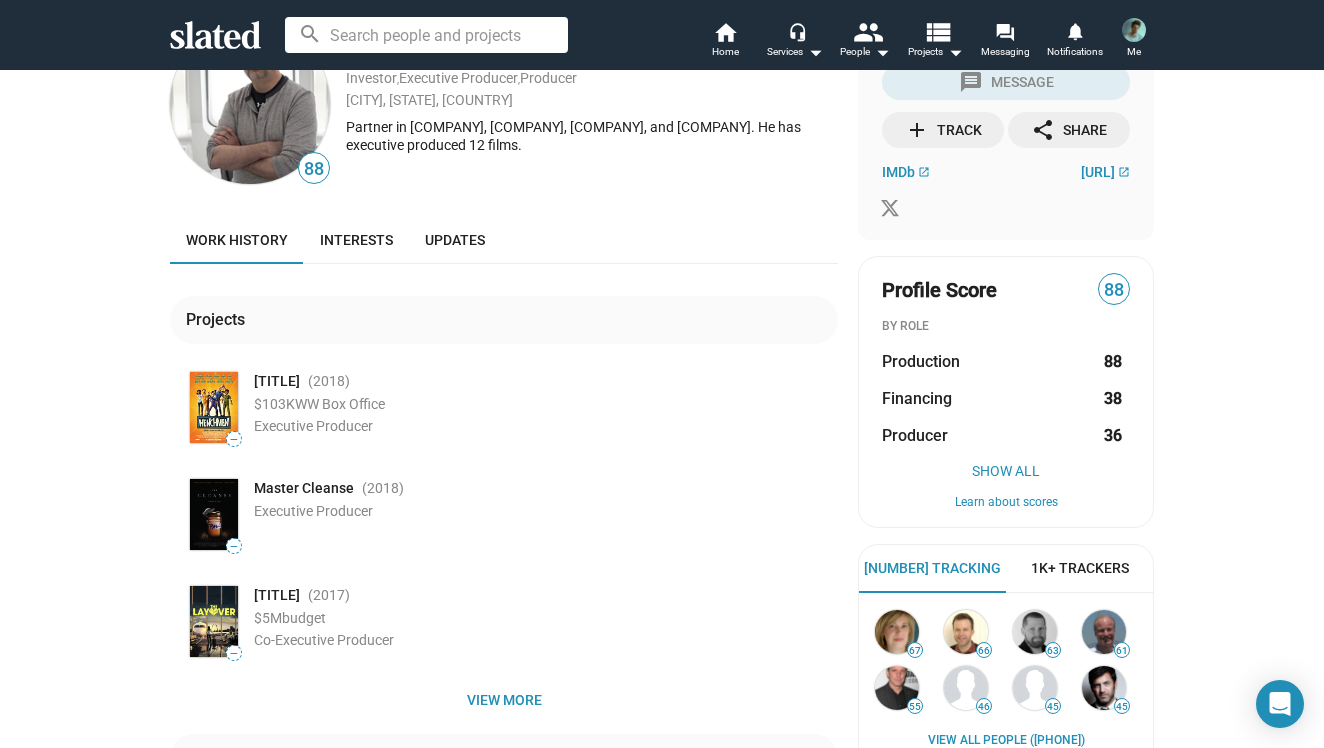 scroll, scrollTop: 85, scrollLeft: 0, axis: vertical 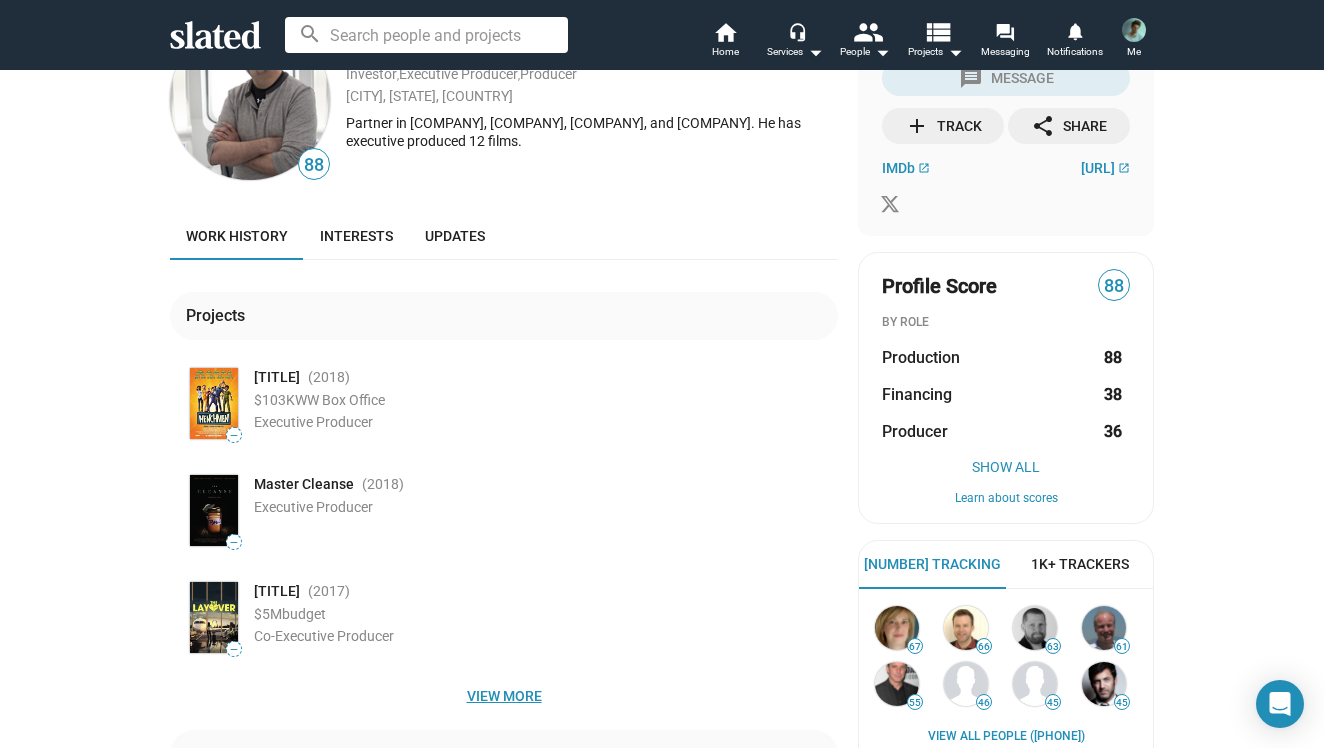 click on "View more" at bounding box center (504, 696) 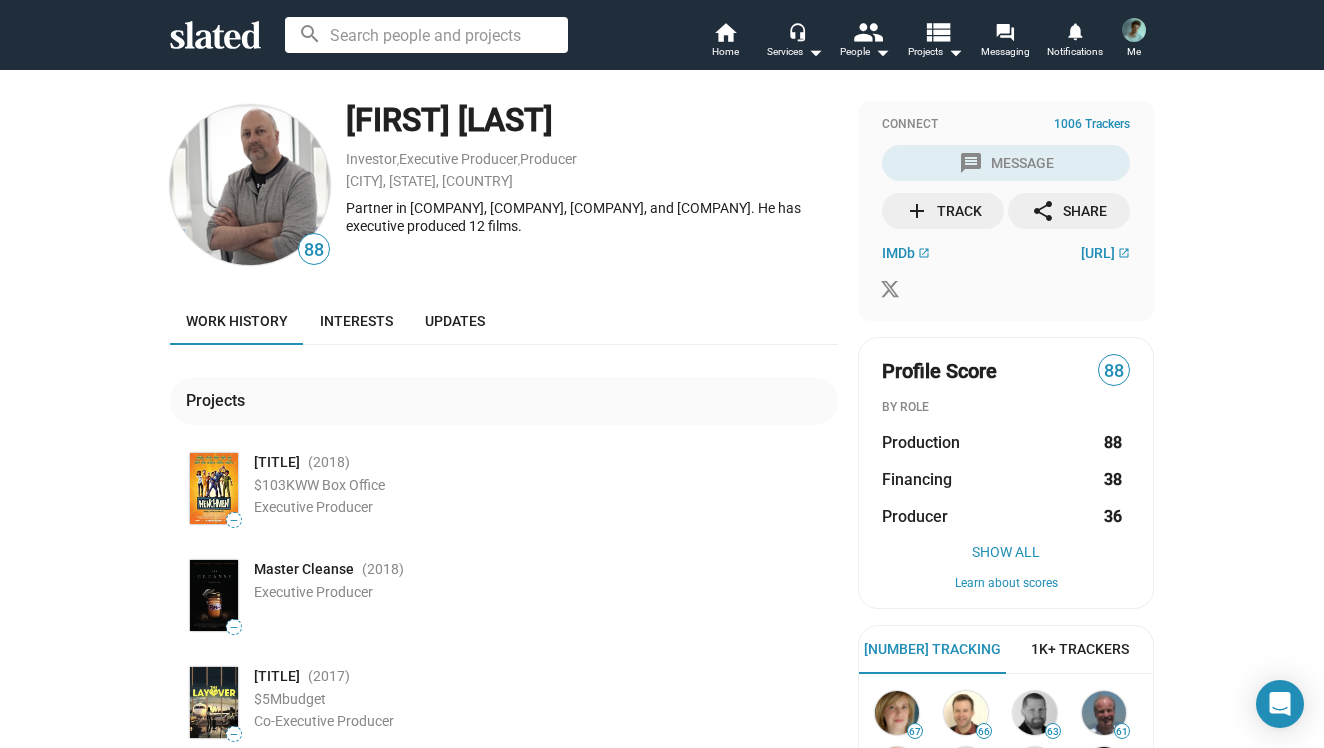 scroll, scrollTop: 0, scrollLeft: 0, axis: both 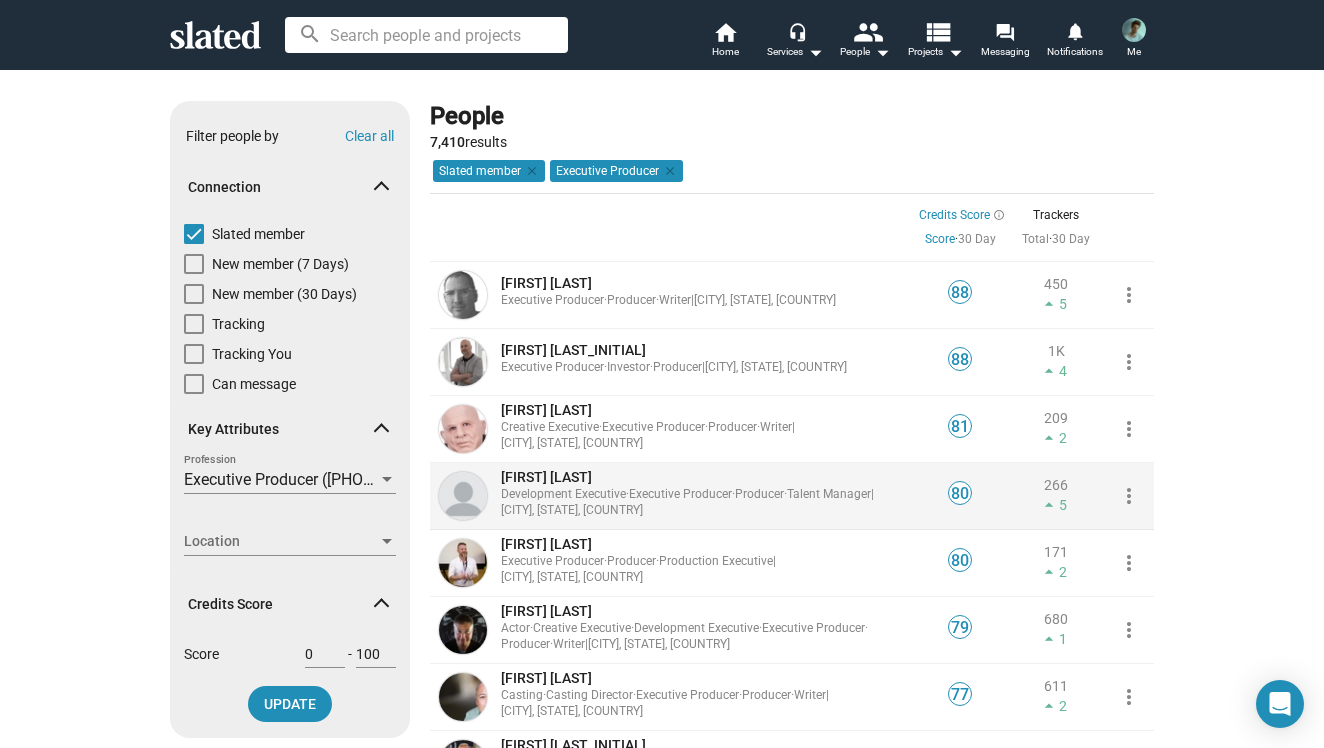 click on "80" at bounding box center (960, 494) 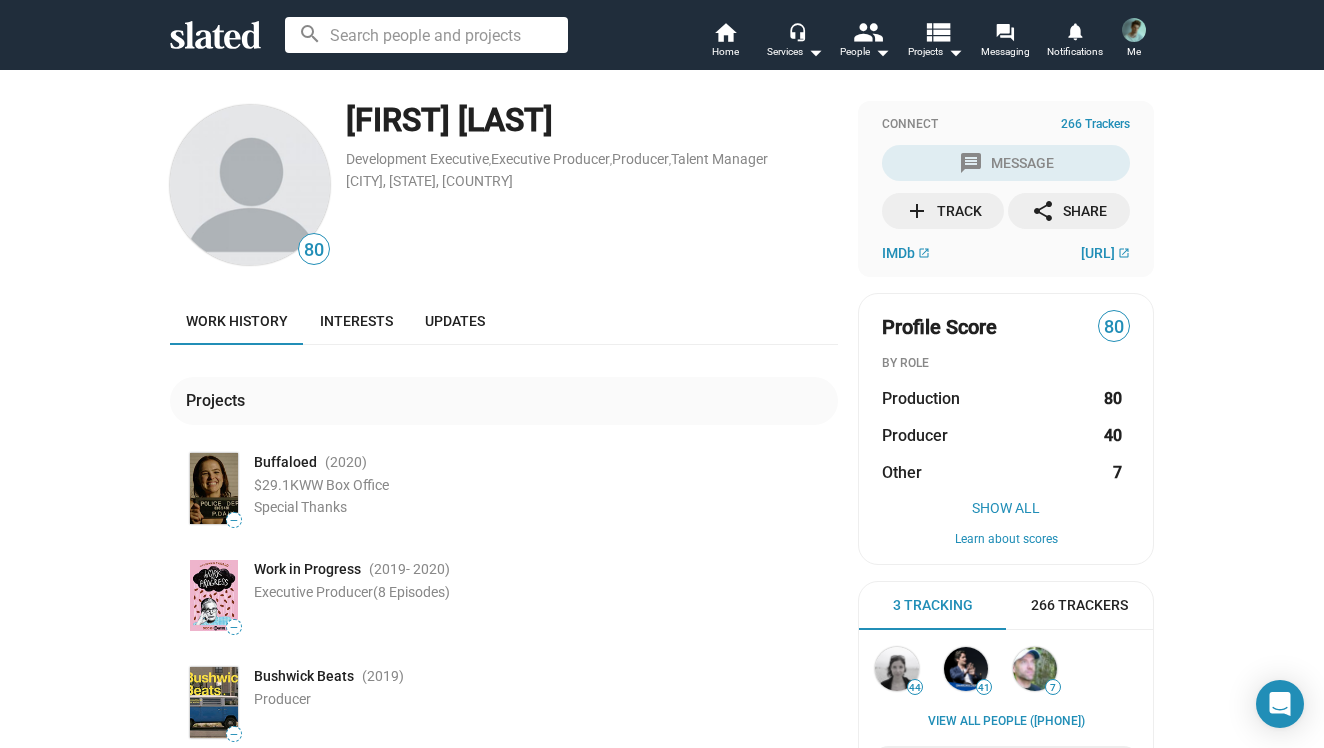 click at bounding box center (1134, 30) 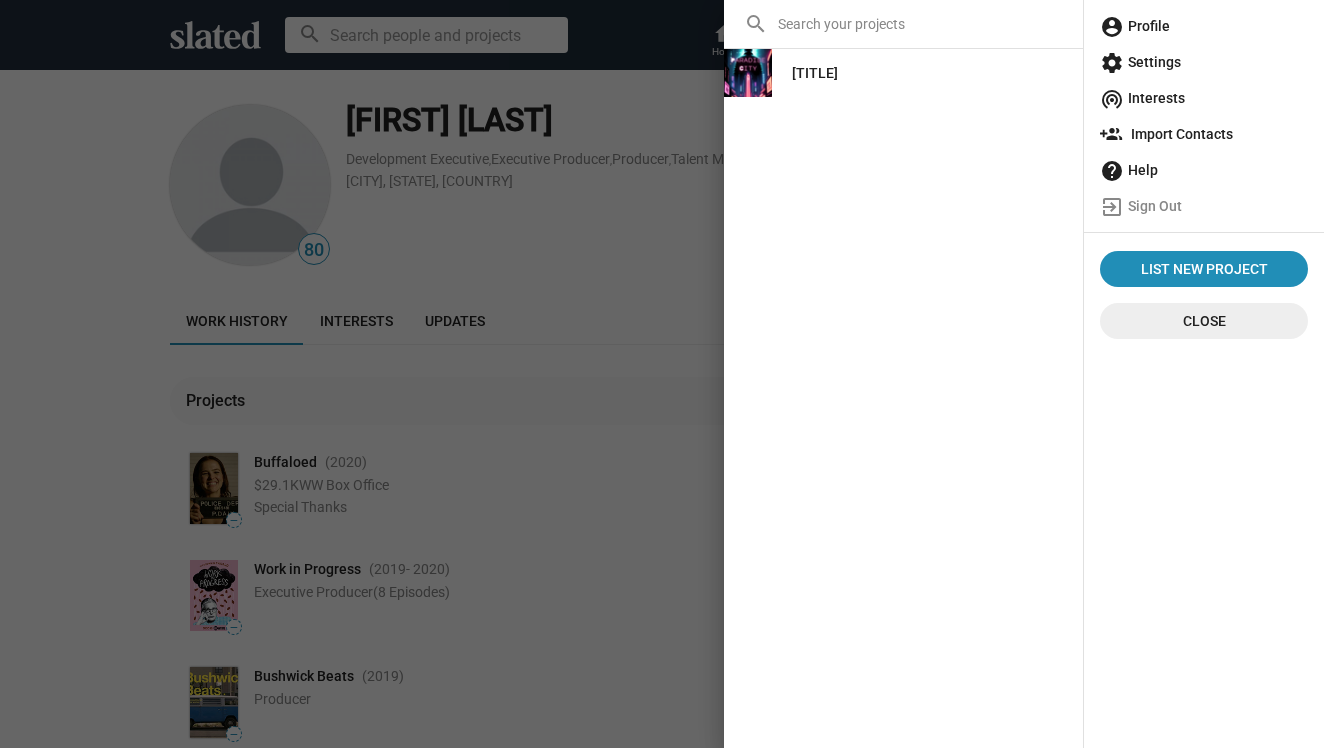 click on "account_circle  Profile" at bounding box center [1204, 26] 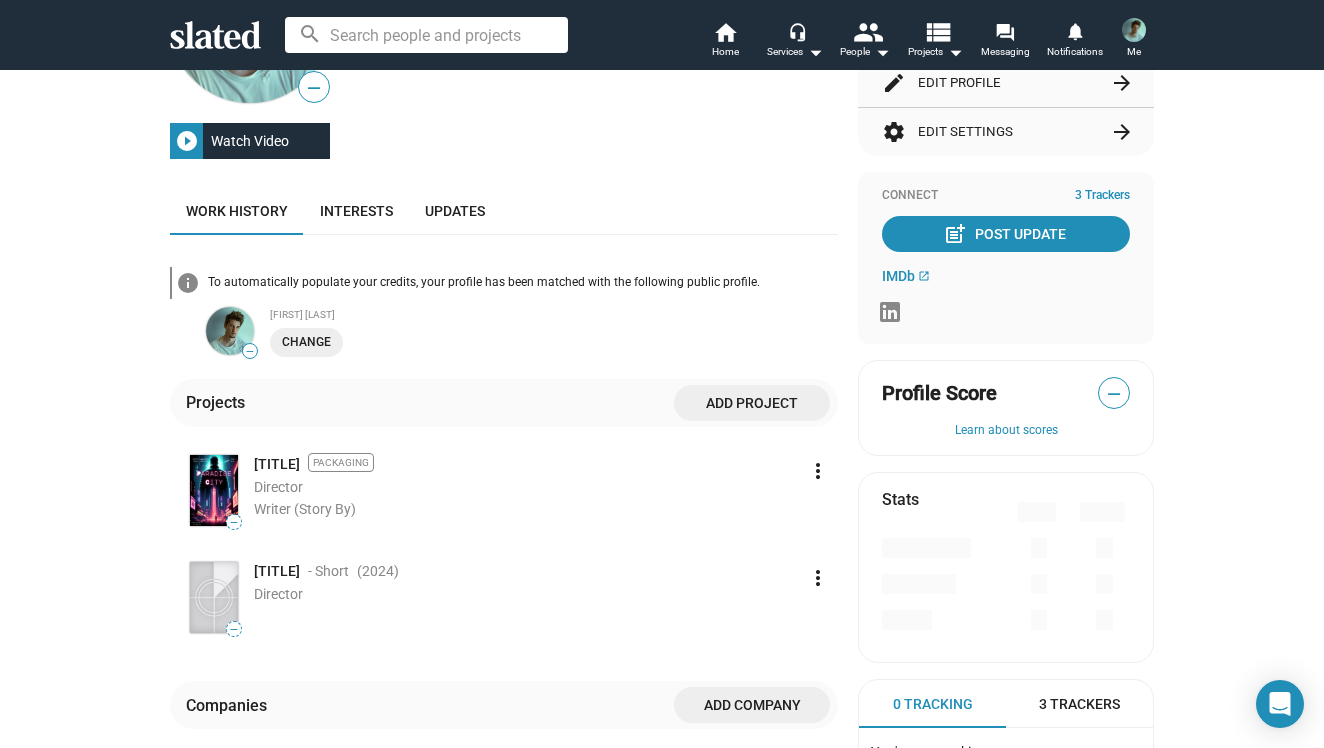scroll, scrollTop: 166, scrollLeft: 0, axis: vertical 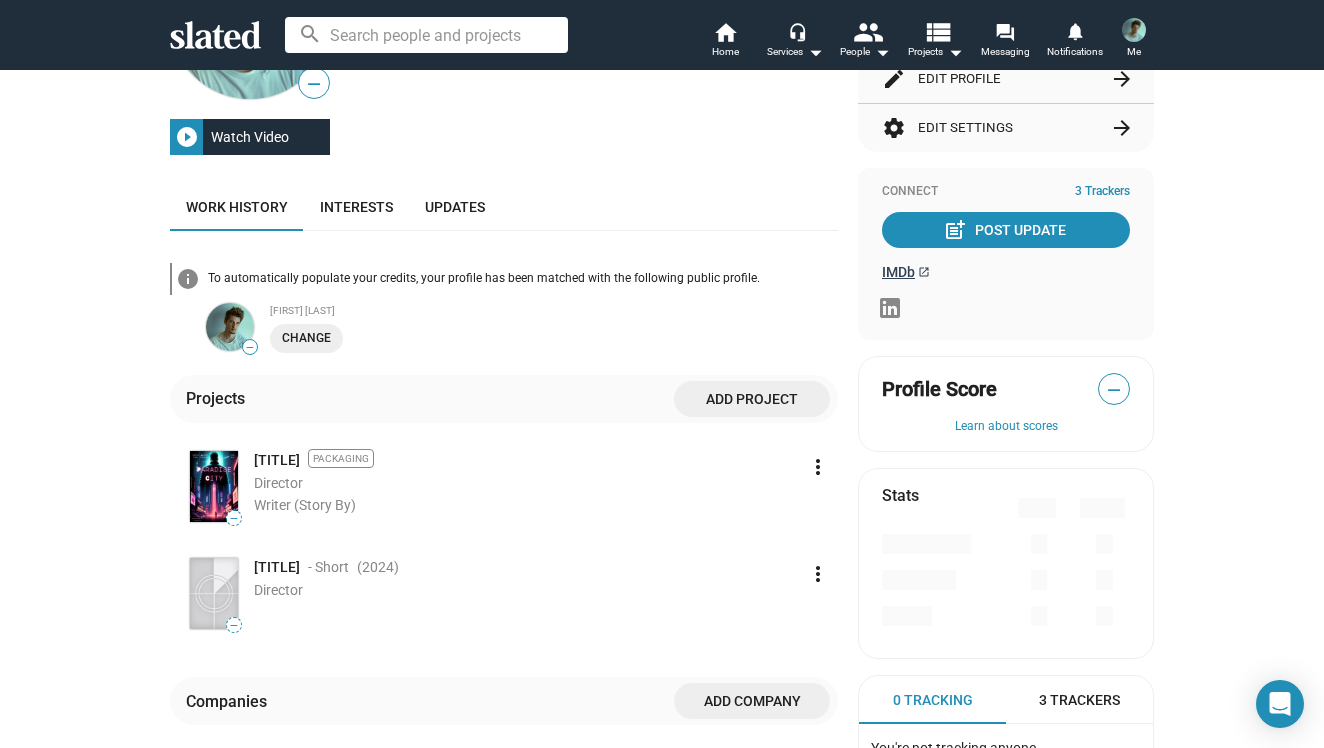 click on "IMDb" at bounding box center [898, 272] 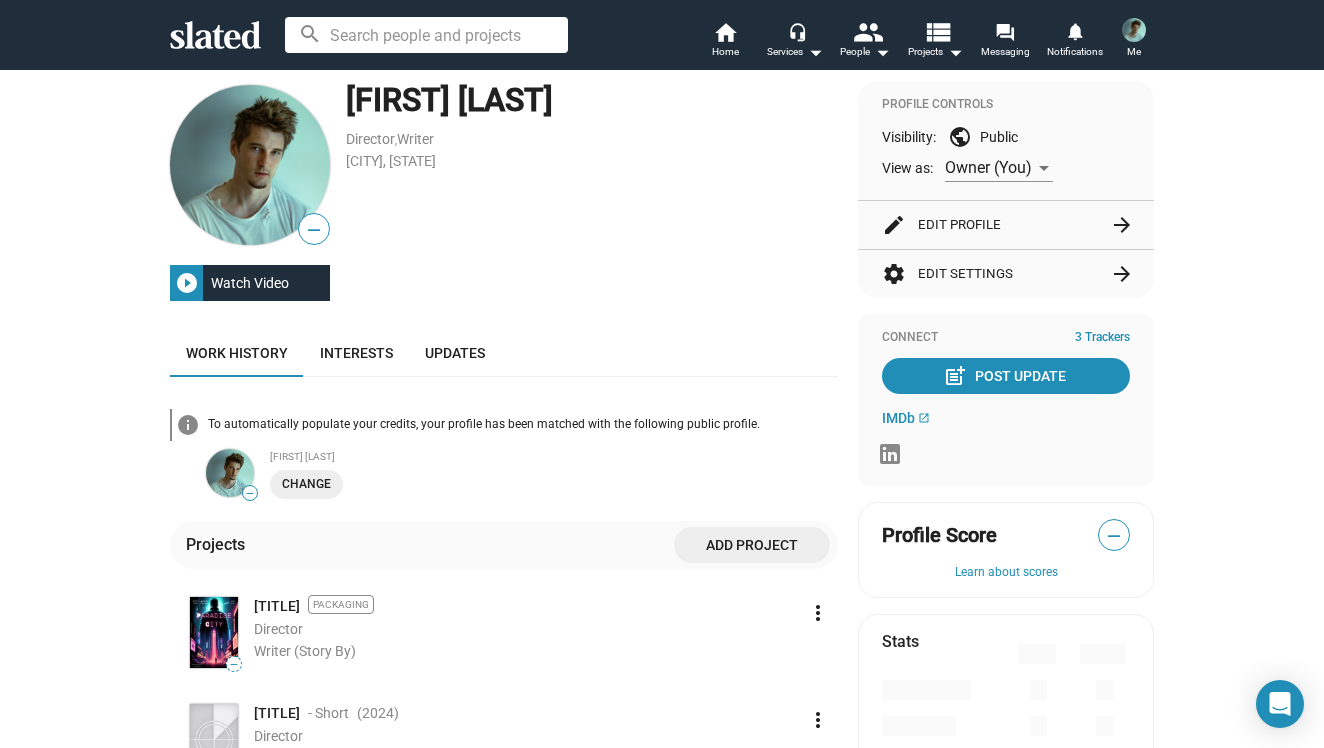 scroll, scrollTop: 14, scrollLeft: 0, axis: vertical 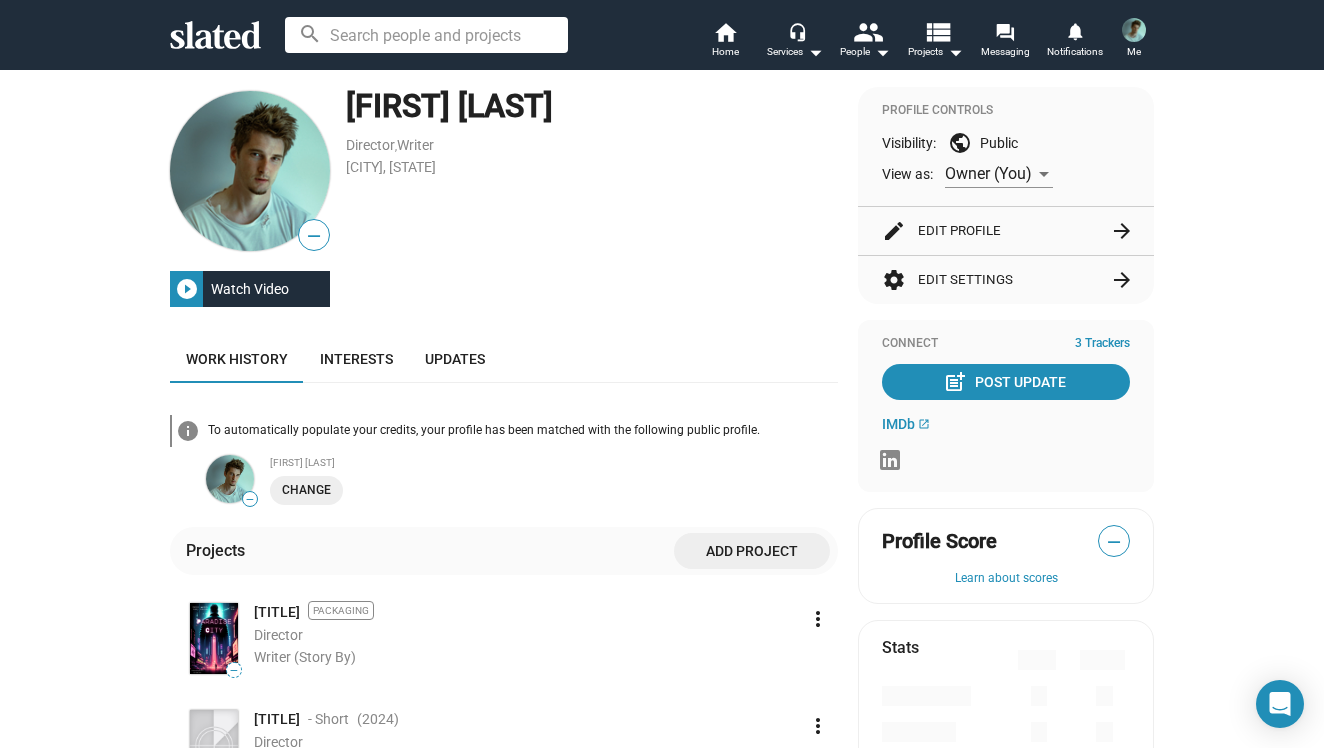 click on "play_circle_filled" at bounding box center (187, 289) 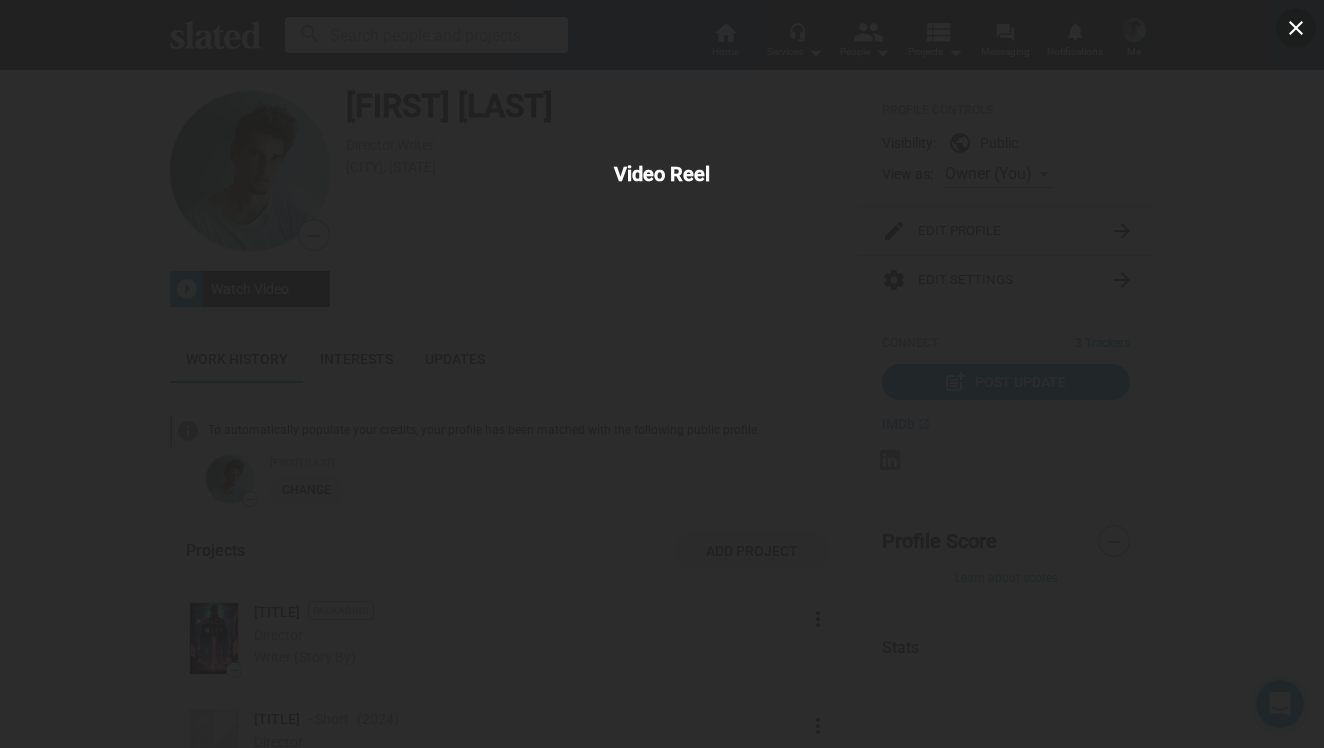 click on "close Video Reel" at bounding box center [662, 374] 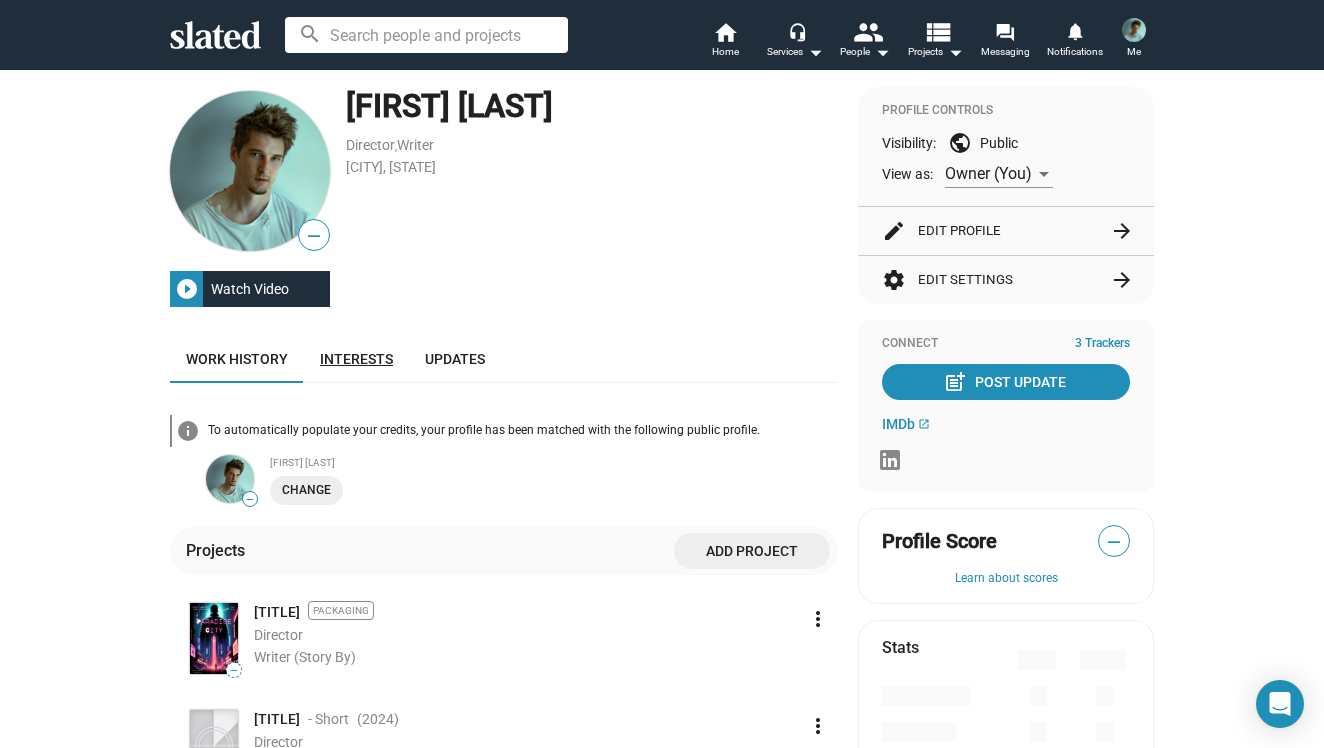 click on "Interests" at bounding box center [356, 359] 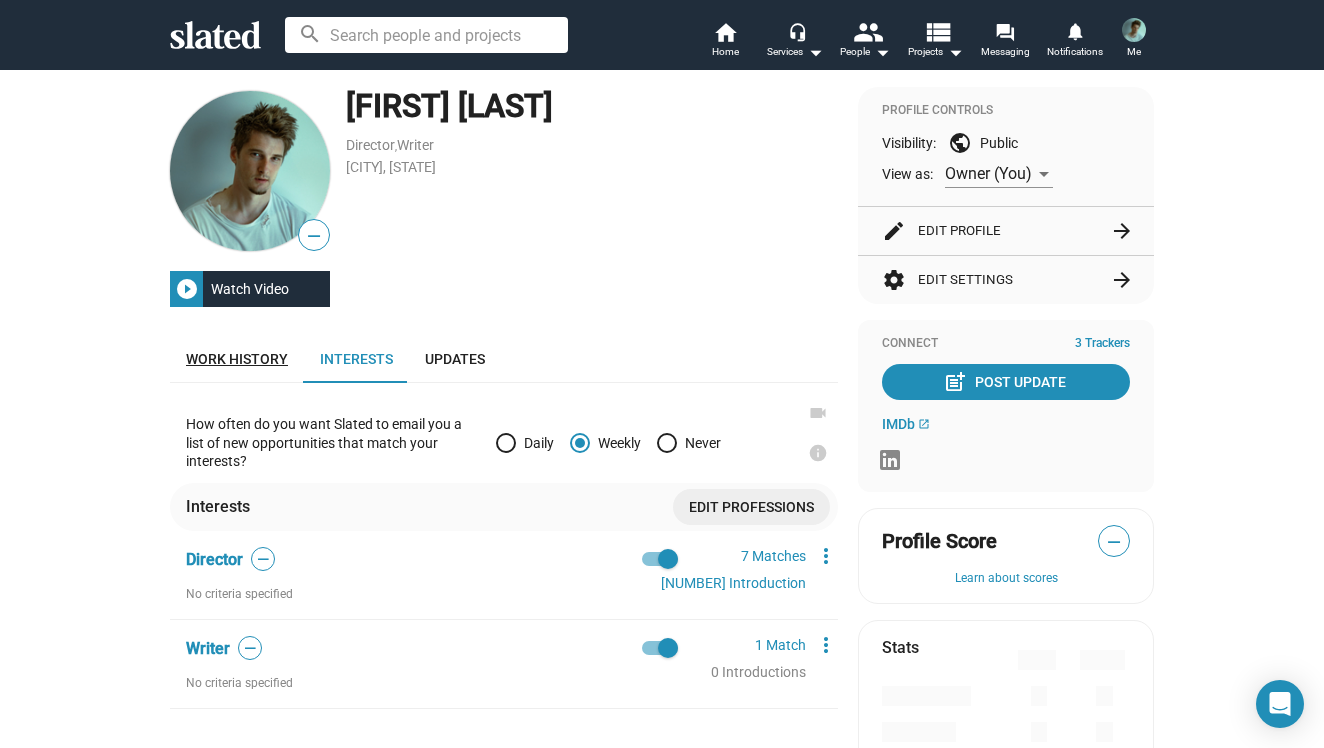 click on "Work history" at bounding box center [237, 359] 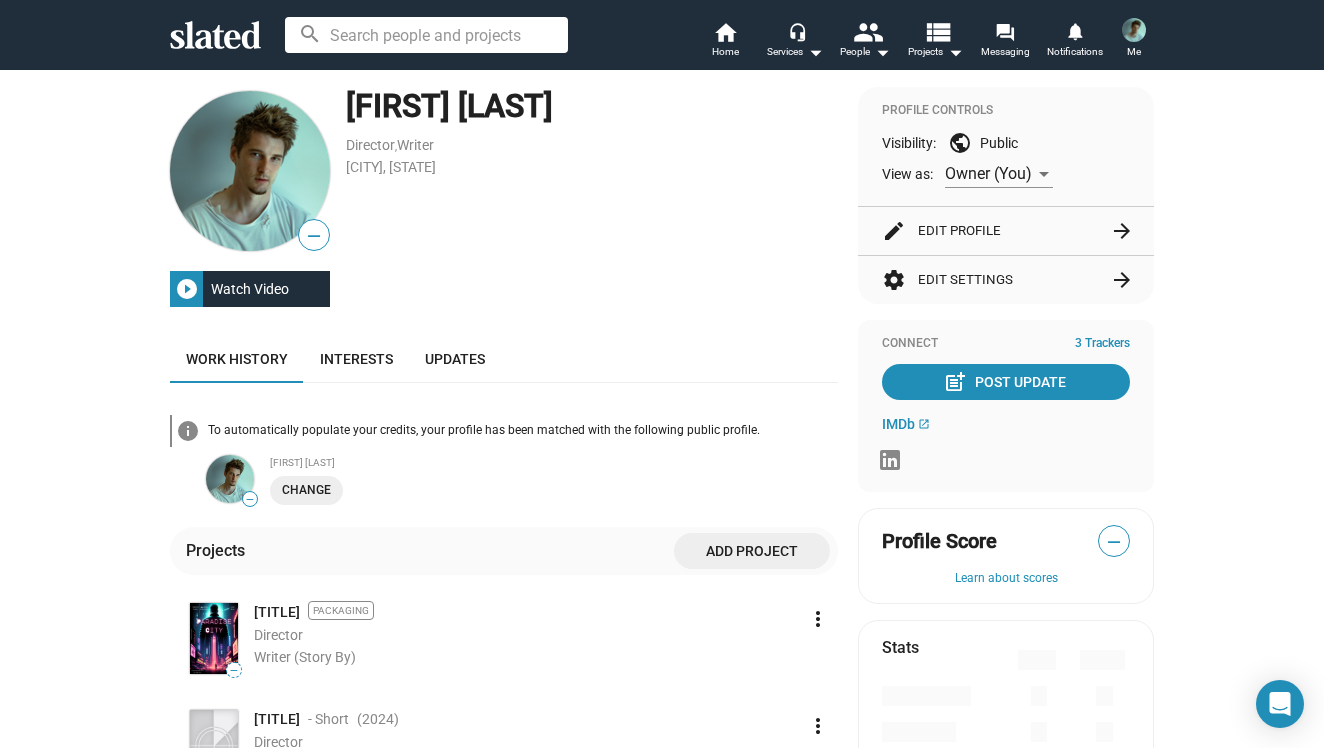 click on "edit  Edit Profile  arrow_forward" at bounding box center [1006, 231] 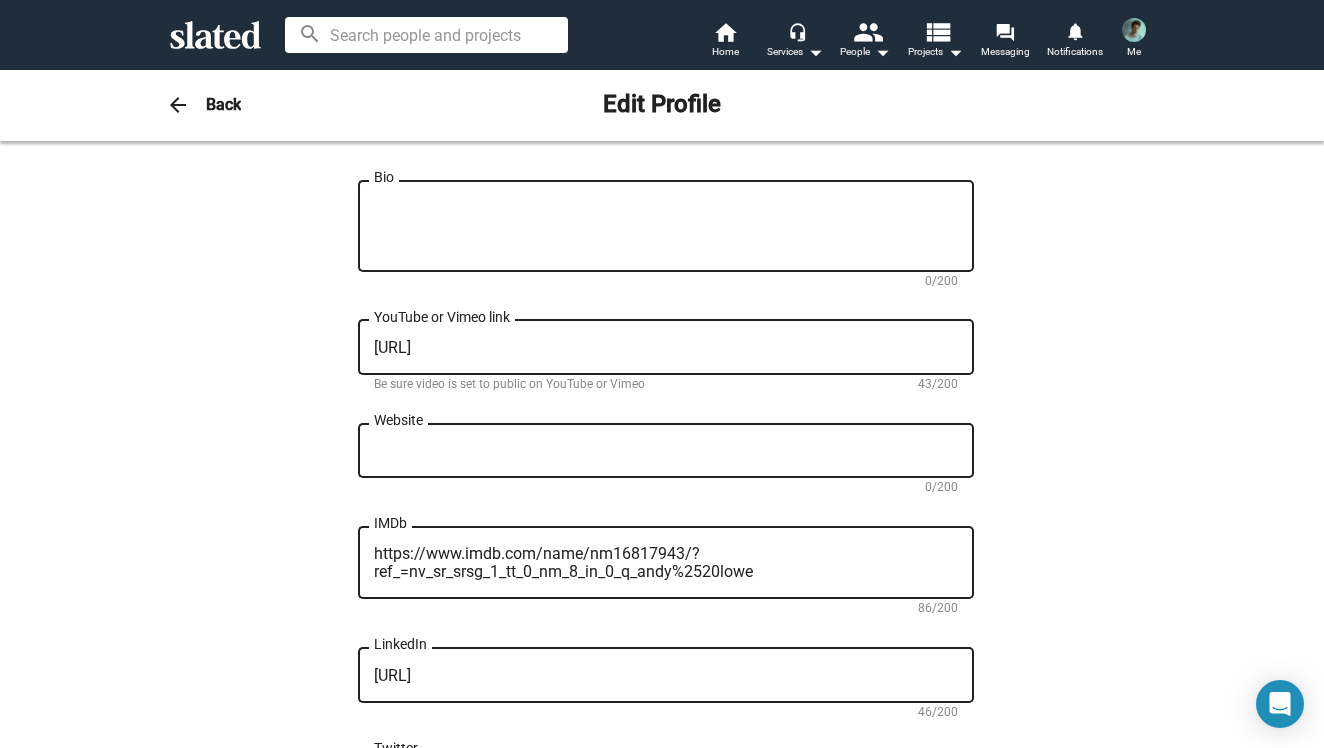 scroll, scrollTop: 606, scrollLeft: 0, axis: vertical 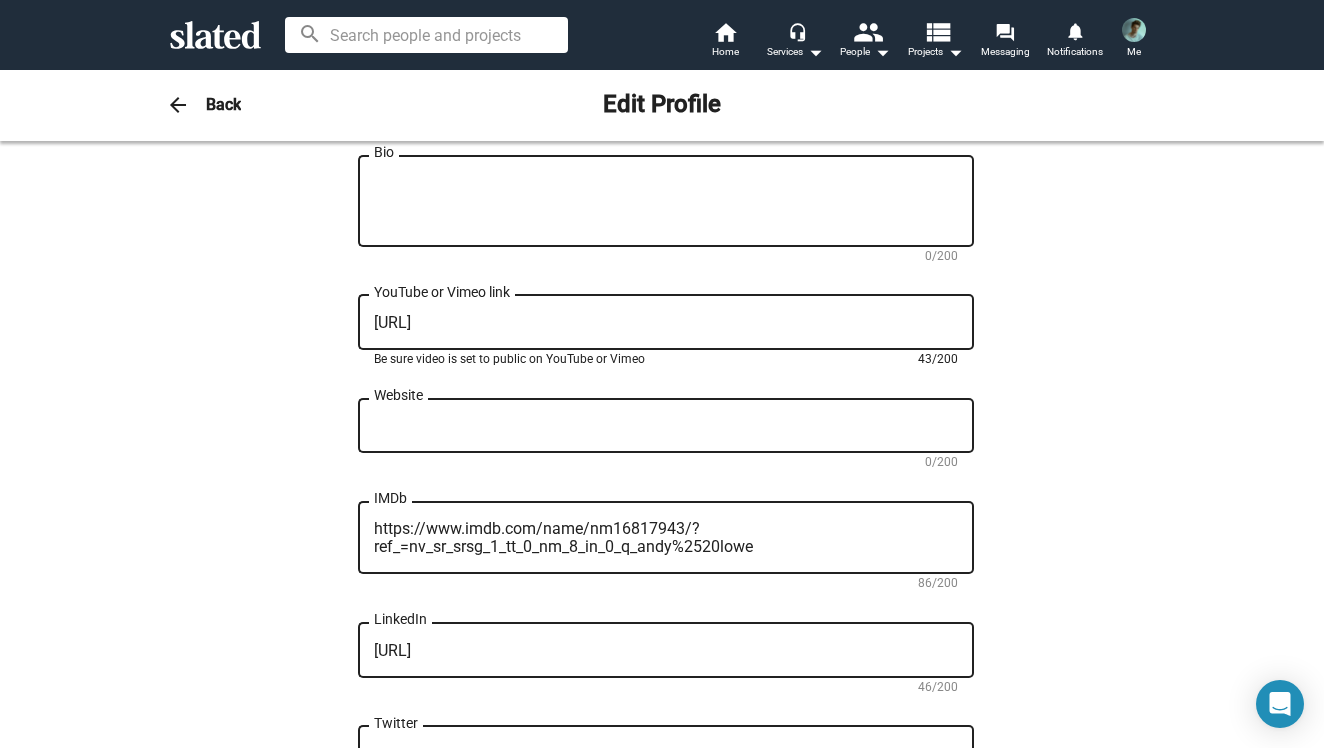 drag, startPoint x: 784, startPoint y: 328, endPoint x: 360, endPoint y: 337, distance: 424.09552 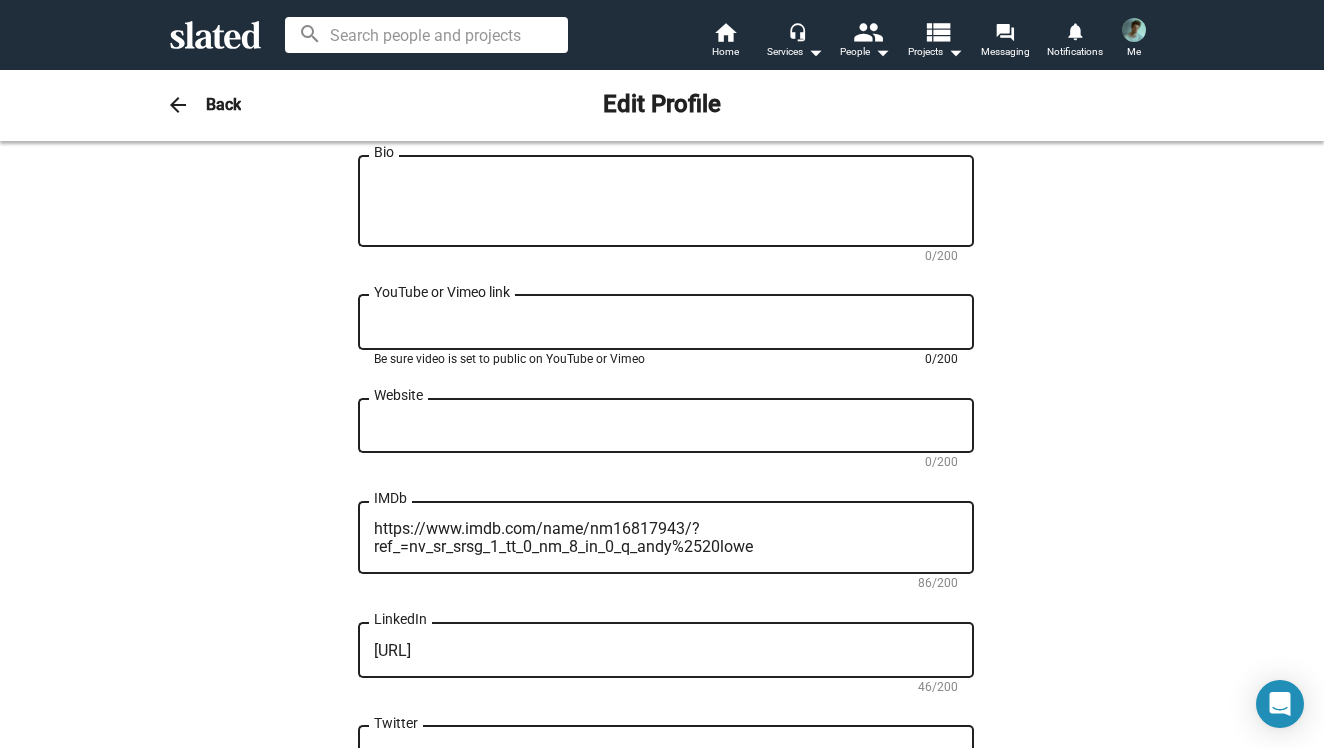 type 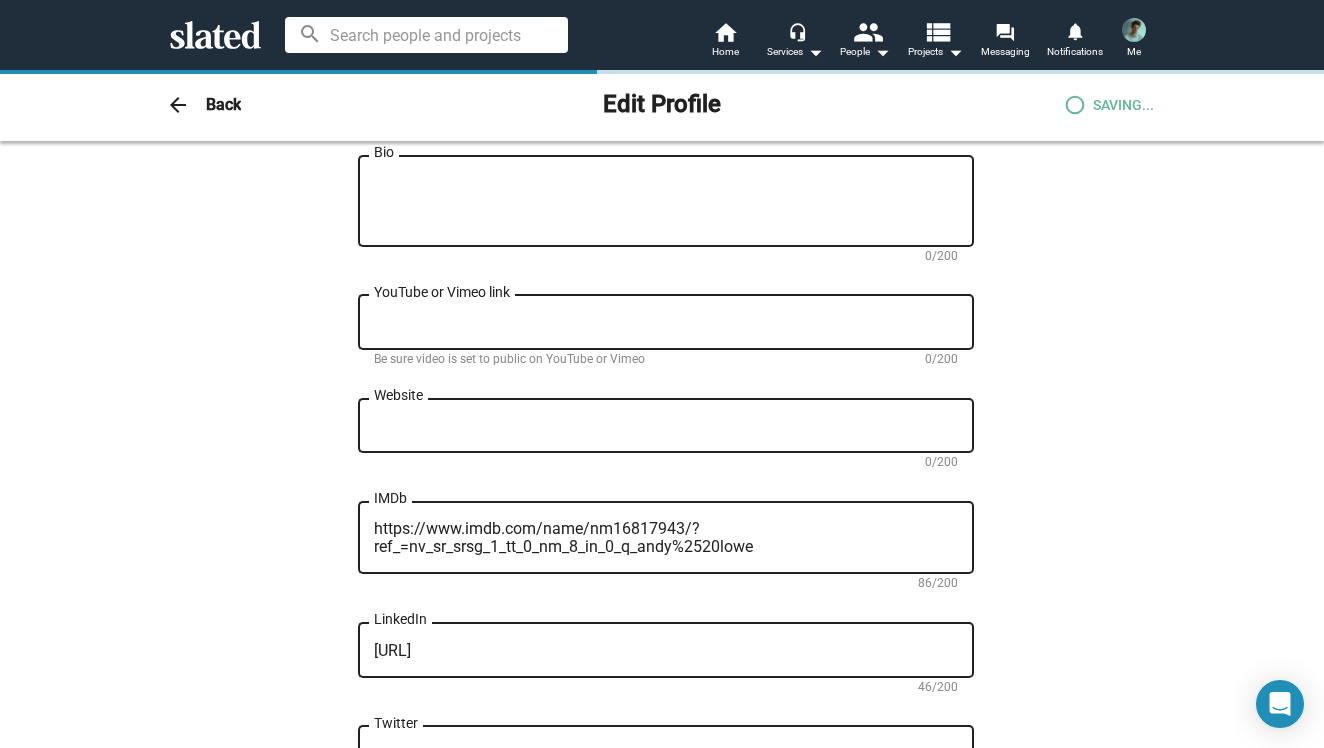 click on "Change Image Change Image [FIRST] First name  (required) [LAST] Last name  (required) Director close Writer close Professions  (required) Choose up to 5 professions [CITY], [STATE] Primary city of residence  (required) Date of birth Not visible to other members Gender Not visible to other members Bio 0/200 YouTube or Vimeo link Be sure video is set to public on YouTube or Vimeo 43/200 Website 0/200 [URL] IMDb 86/200 [URL] LinkedIn 46/200 Twitter 0/200 Instagram 0/200 Facebook 0/200   I'm an investor  (apply for investor status)" at bounding box center [662, 307] 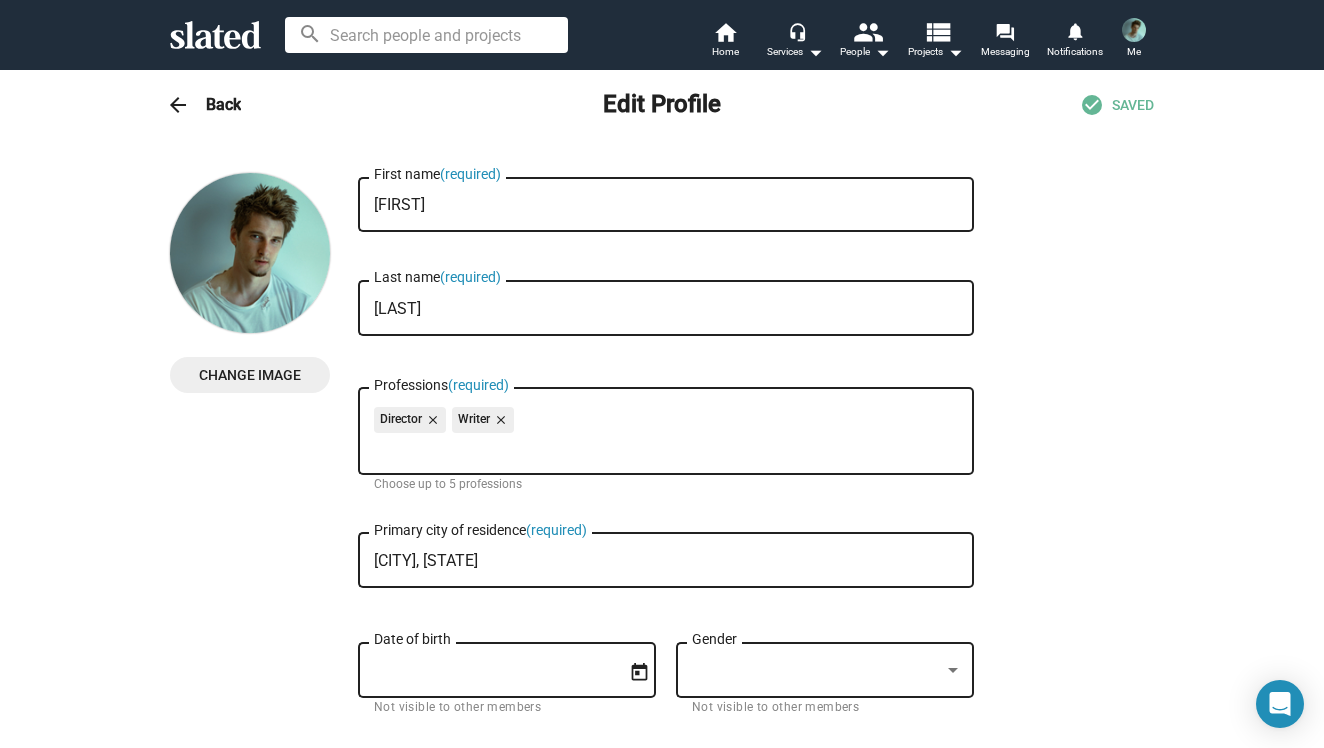 scroll, scrollTop: 0, scrollLeft: 0, axis: both 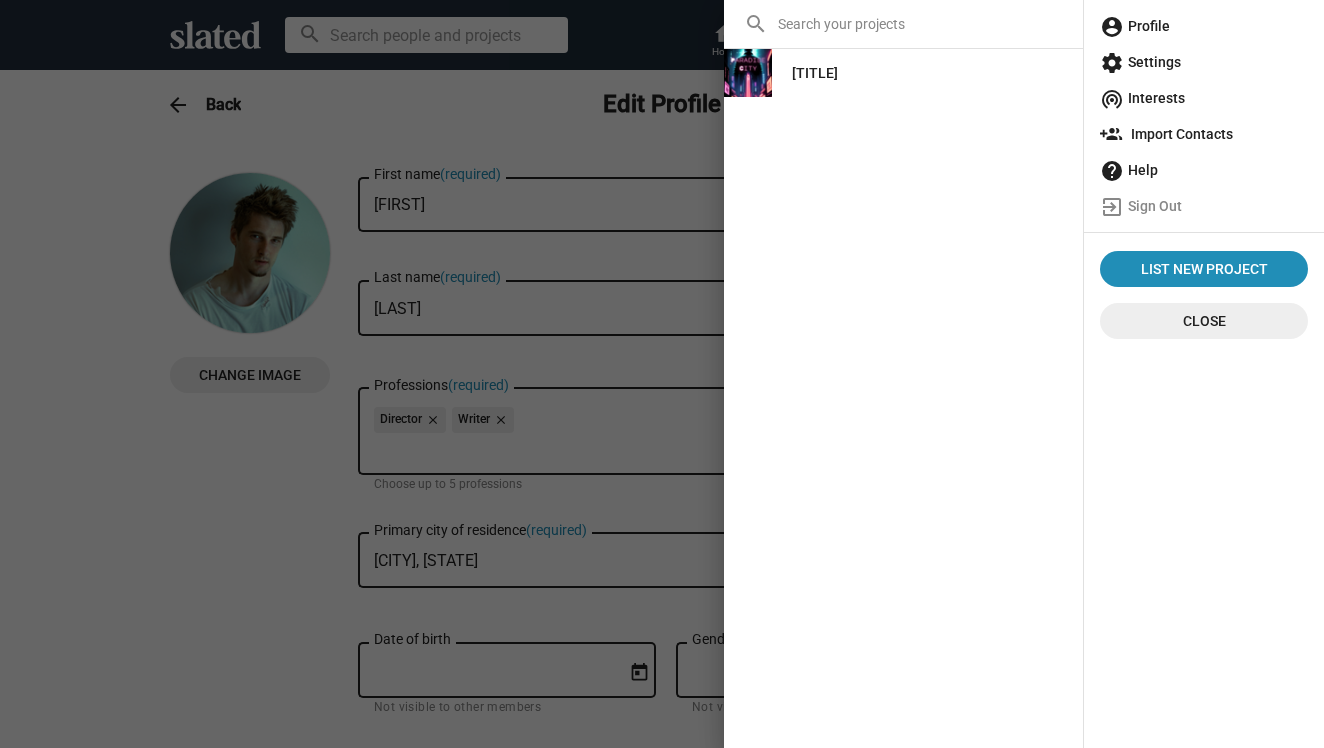 click on "account_circle  Profile" at bounding box center (1204, 26) 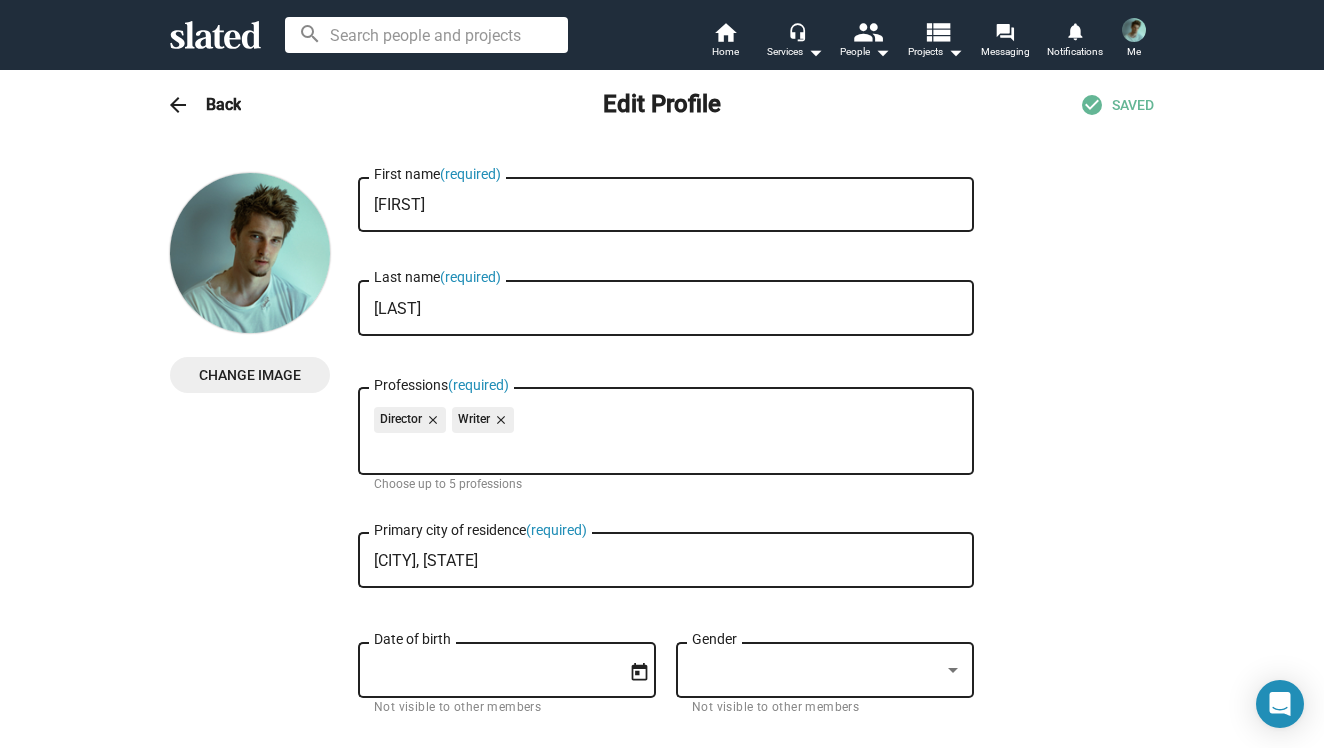 scroll, scrollTop: 0, scrollLeft: 0, axis: both 